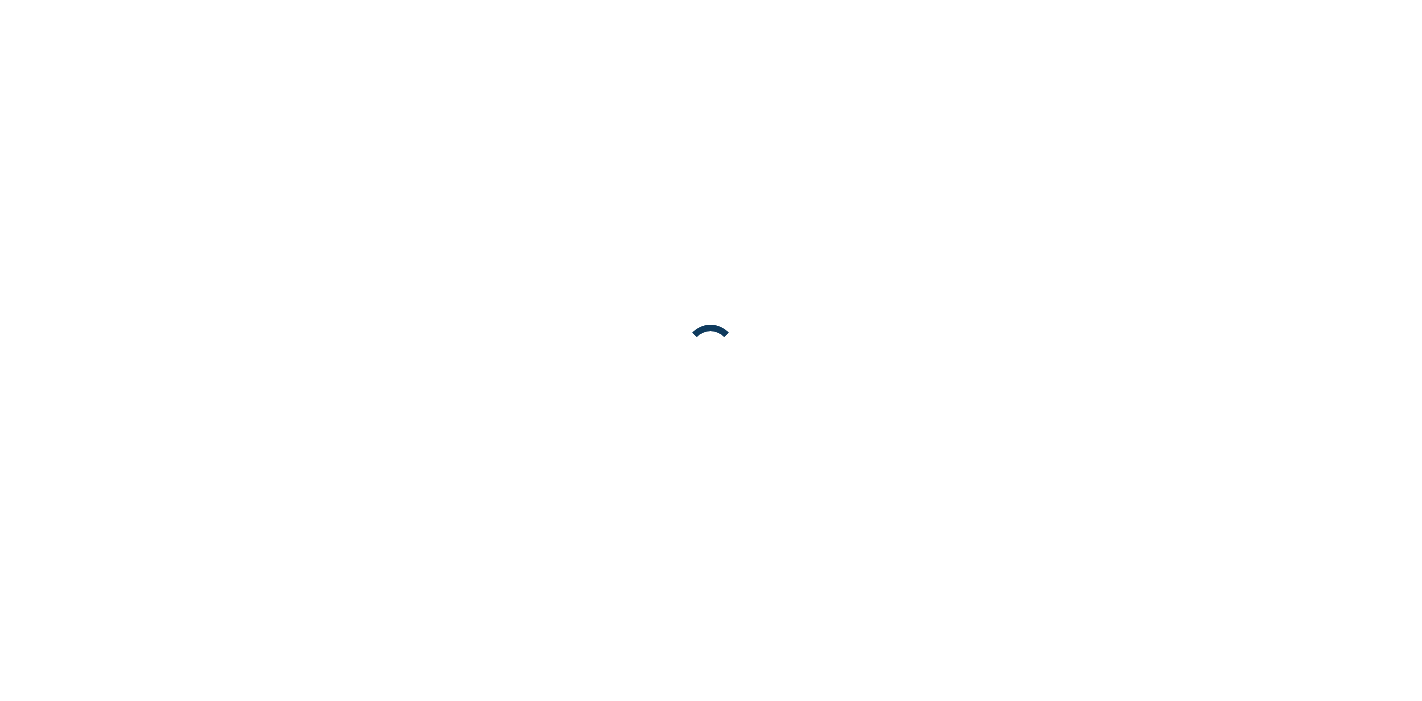 scroll, scrollTop: 0, scrollLeft: 0, axis: both 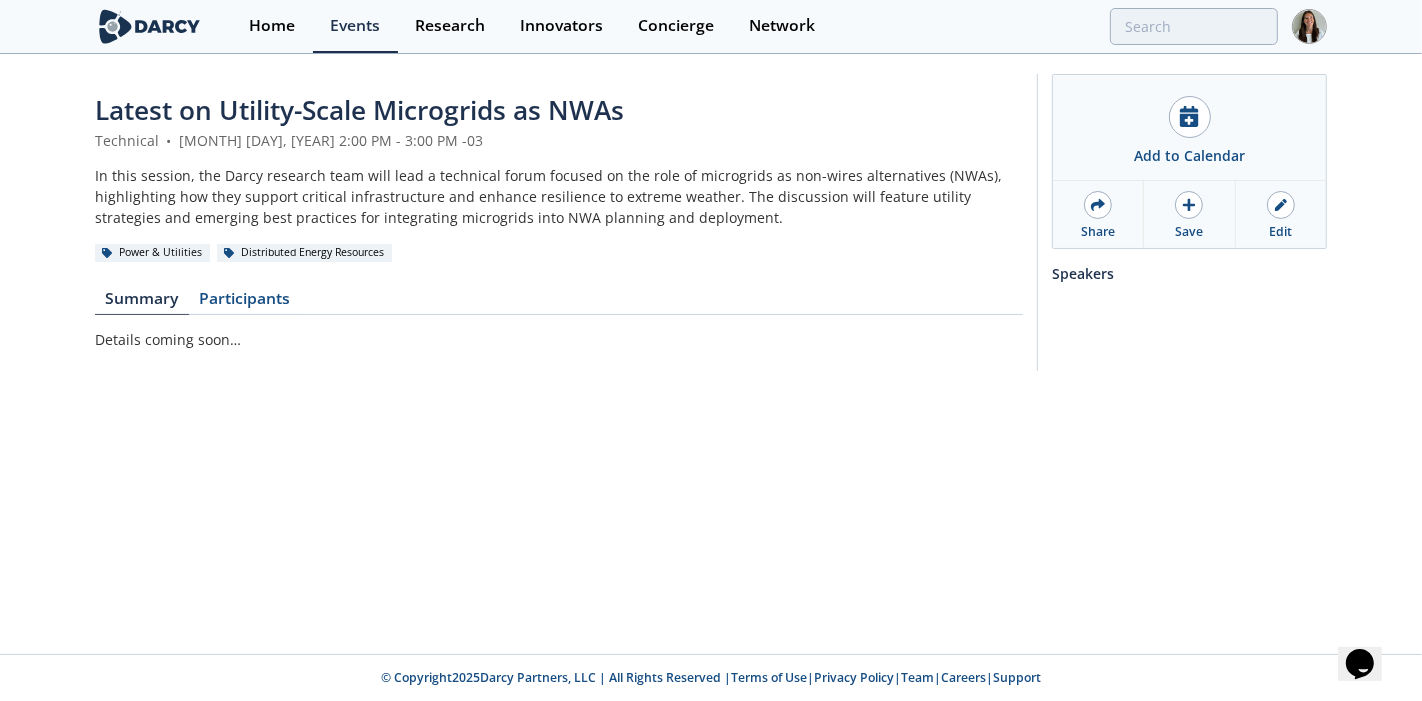 click on "Add to Calendar
Share
Save
Edit
Speakers" at bounding box center [1182, 223] 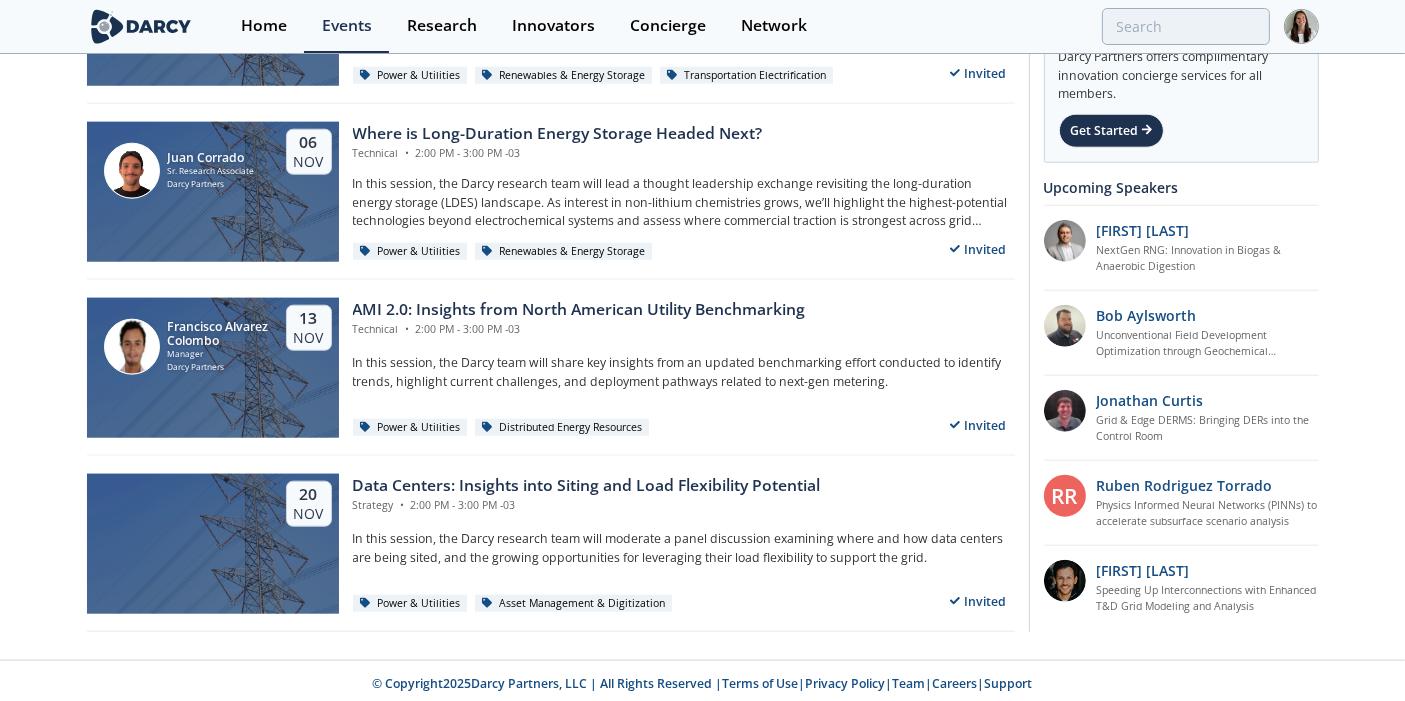 click on "Research" at bounding box center [441, 26] 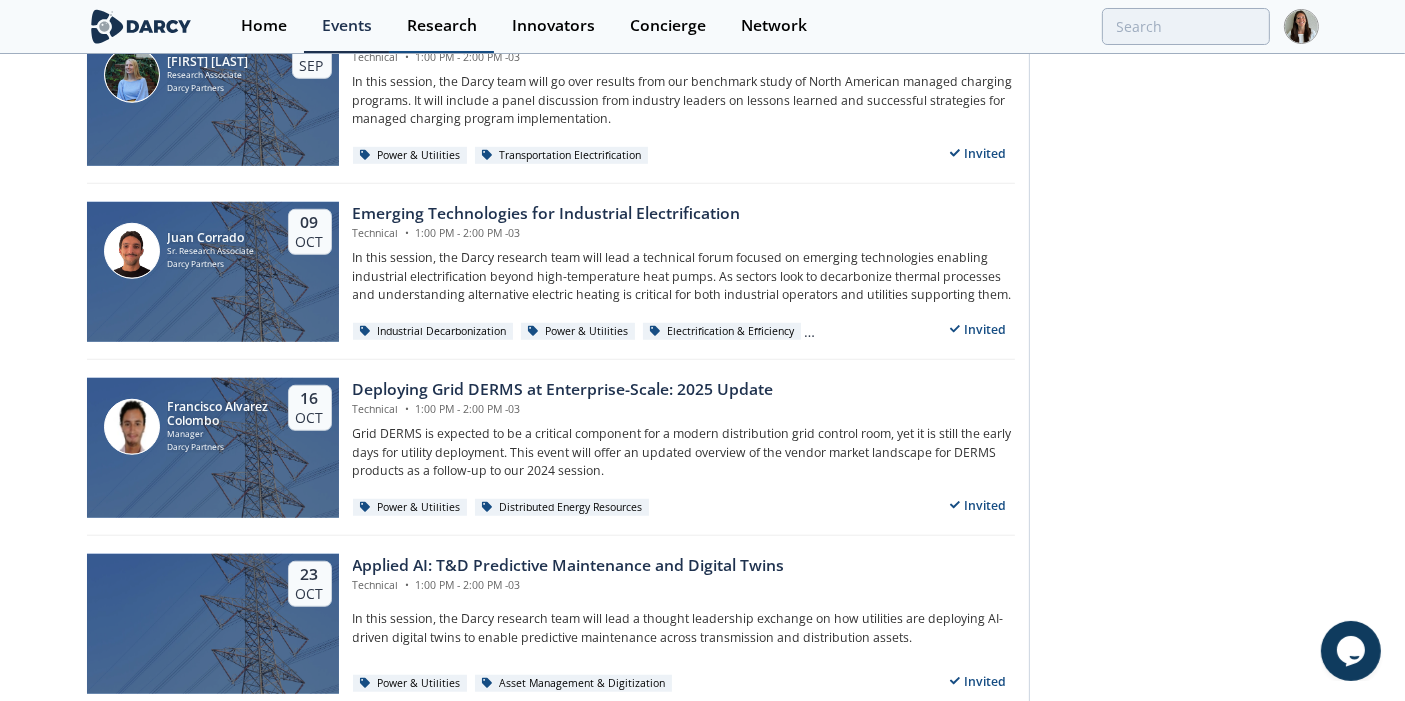 scroll, scrollTop: 0, scrollLeft: 0, axis: both 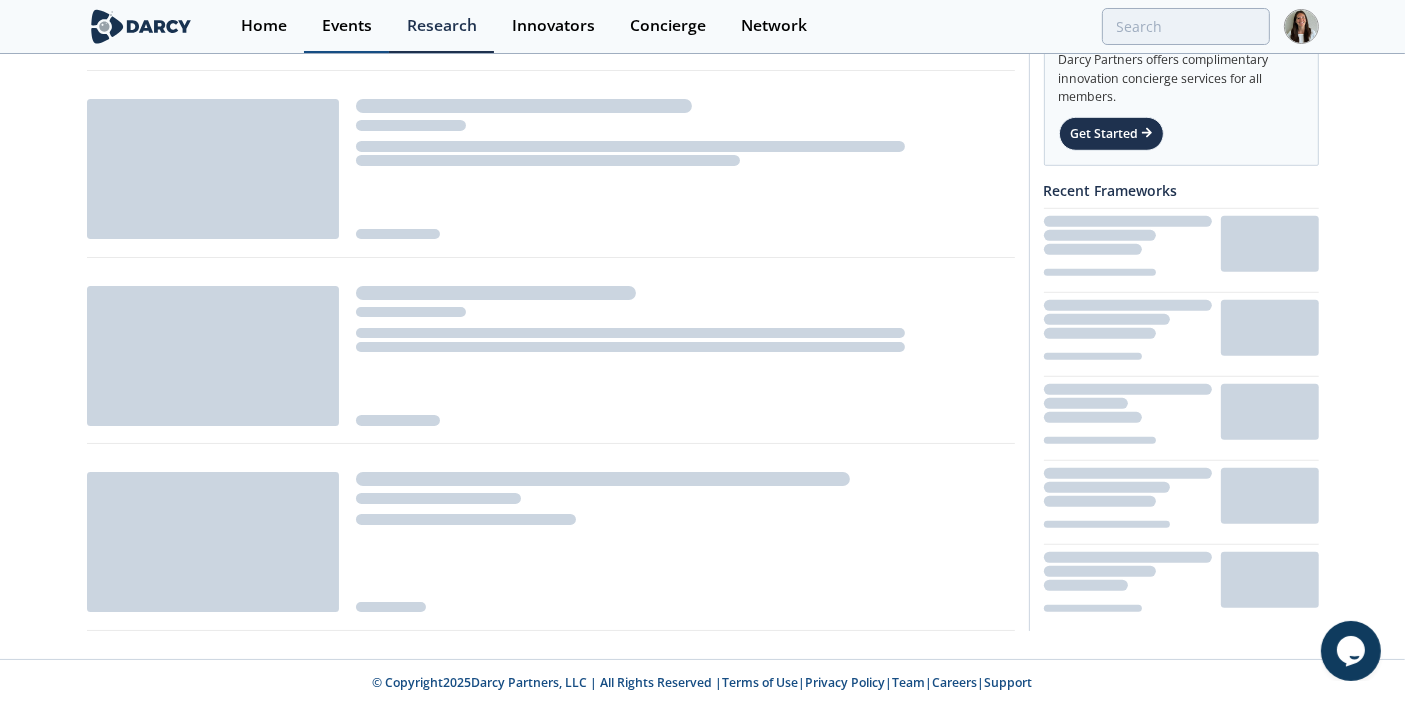 click on "Events" at bounding box center [347, 26] 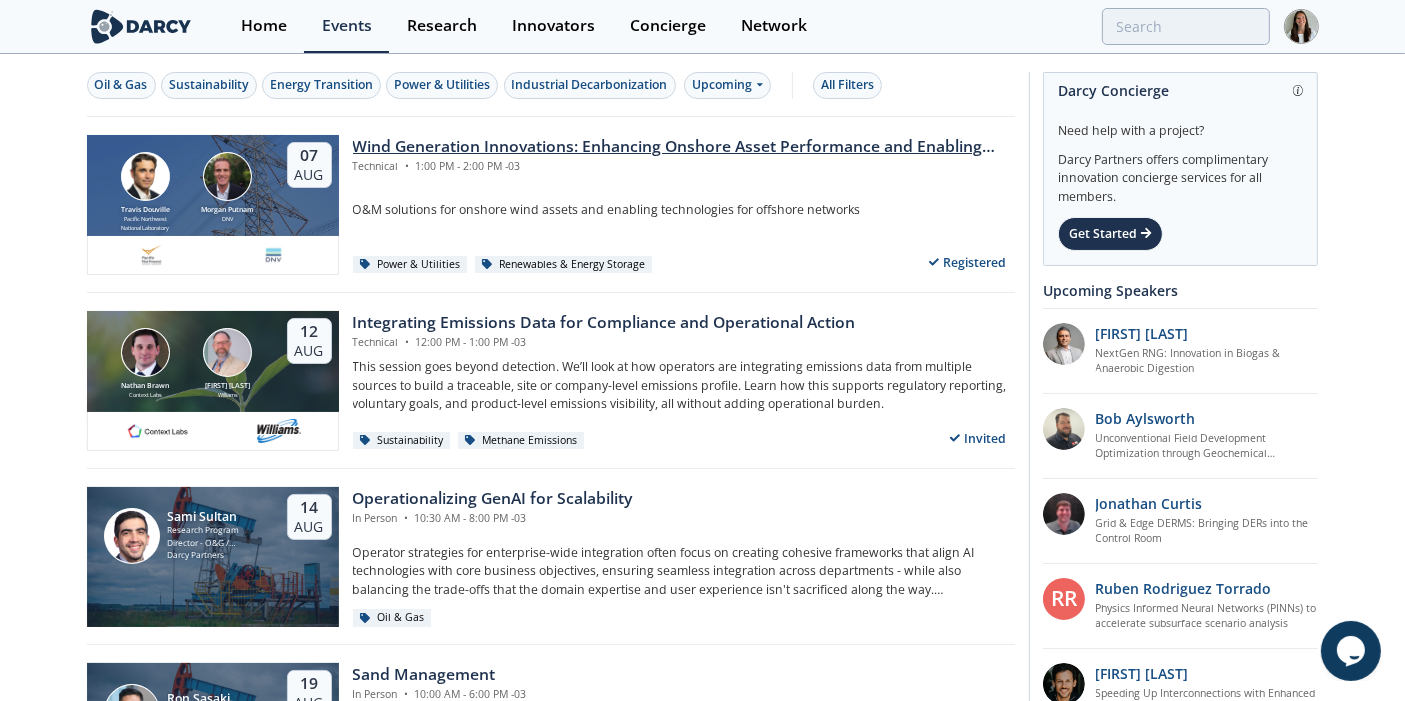 scroll, scrollTop: 0, scrollLeft: 0, axis: both 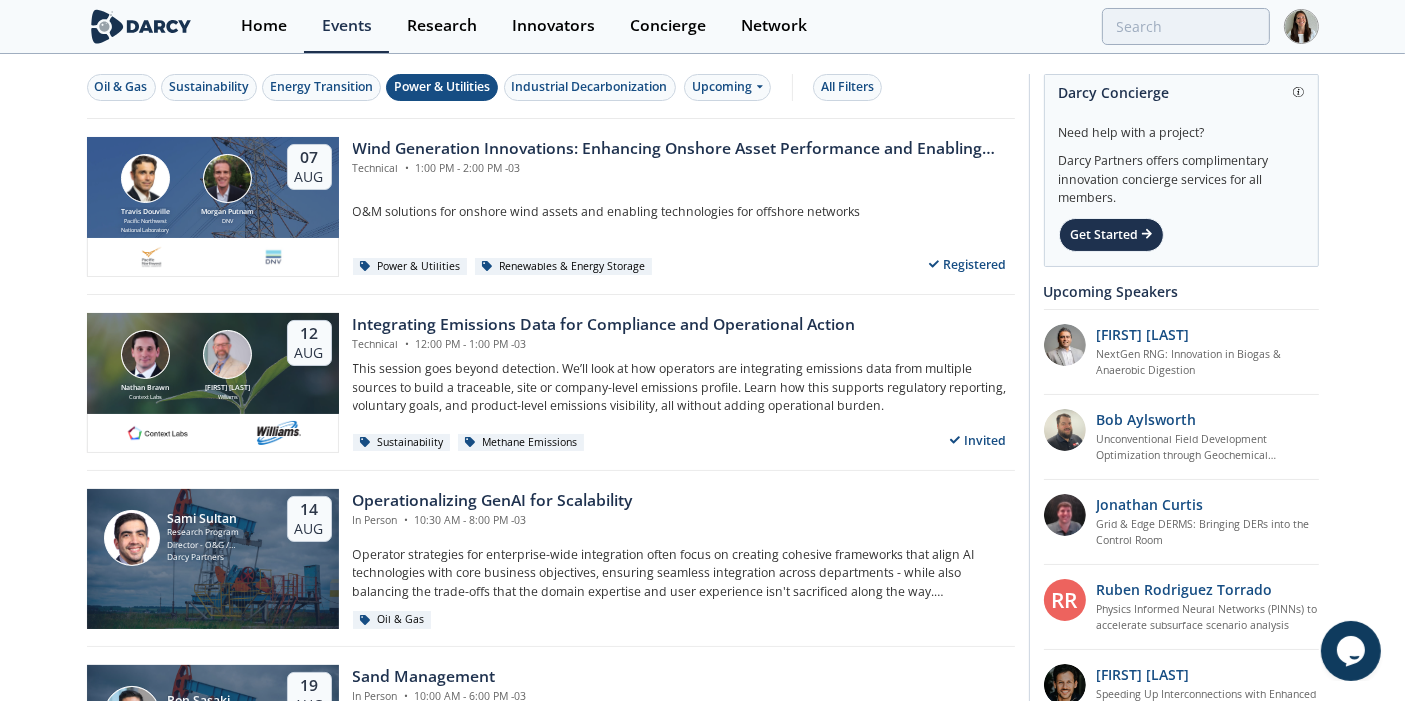 click on "Power & Utilities" at bounding box center (442, 87) 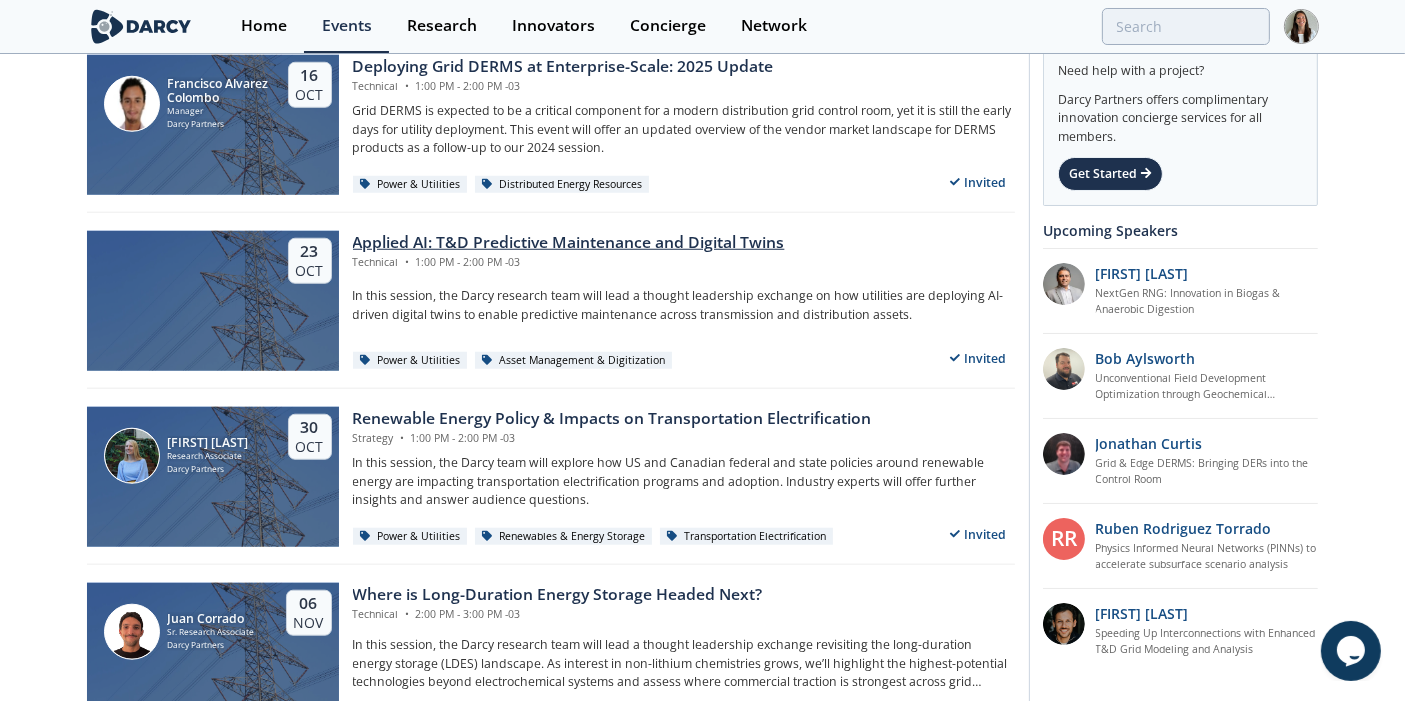 scroll, scrollTop: 2303, scrollLeft: 0, axis: vertical 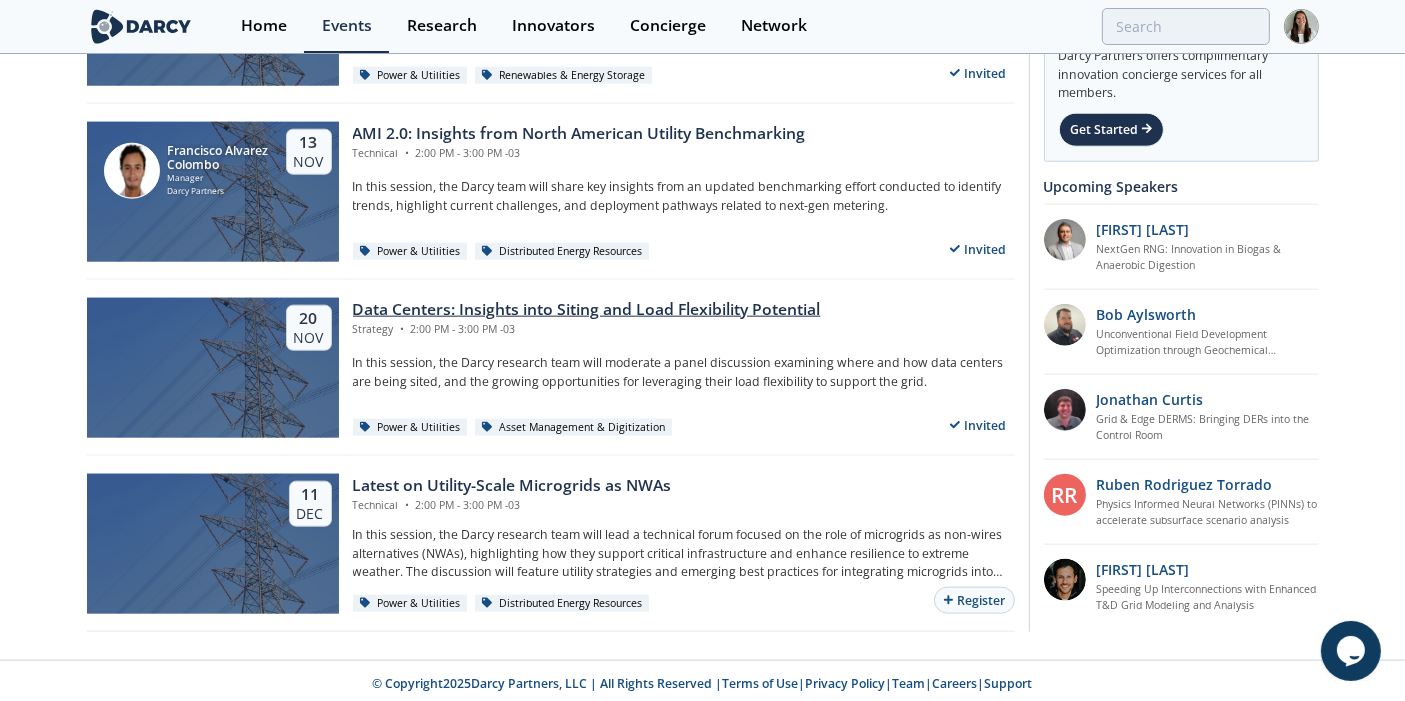 click on "Data Centers: Insights into Siting and Load Flexibility Potential" at bounding box center (587, 310) 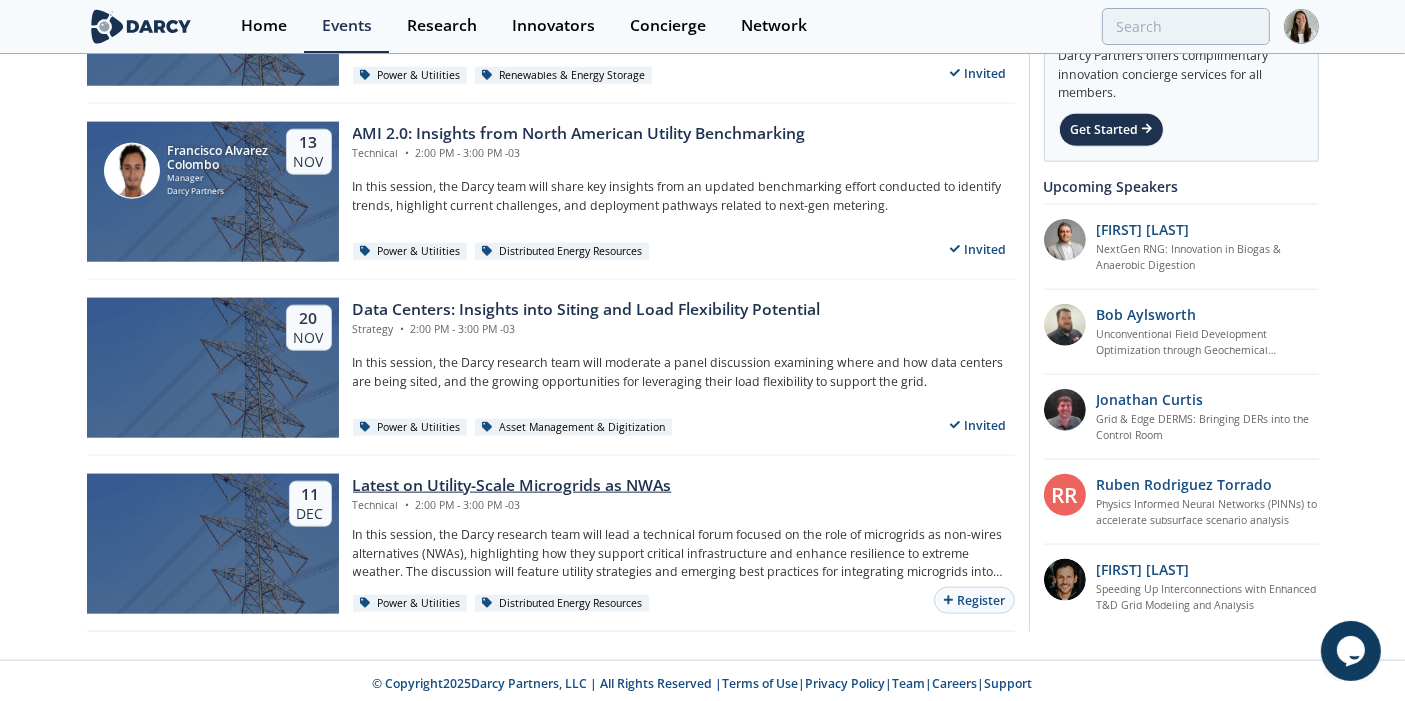 click on "Technical
•
[TIME] - [TIME] -03" at bounding box center (512, 506) 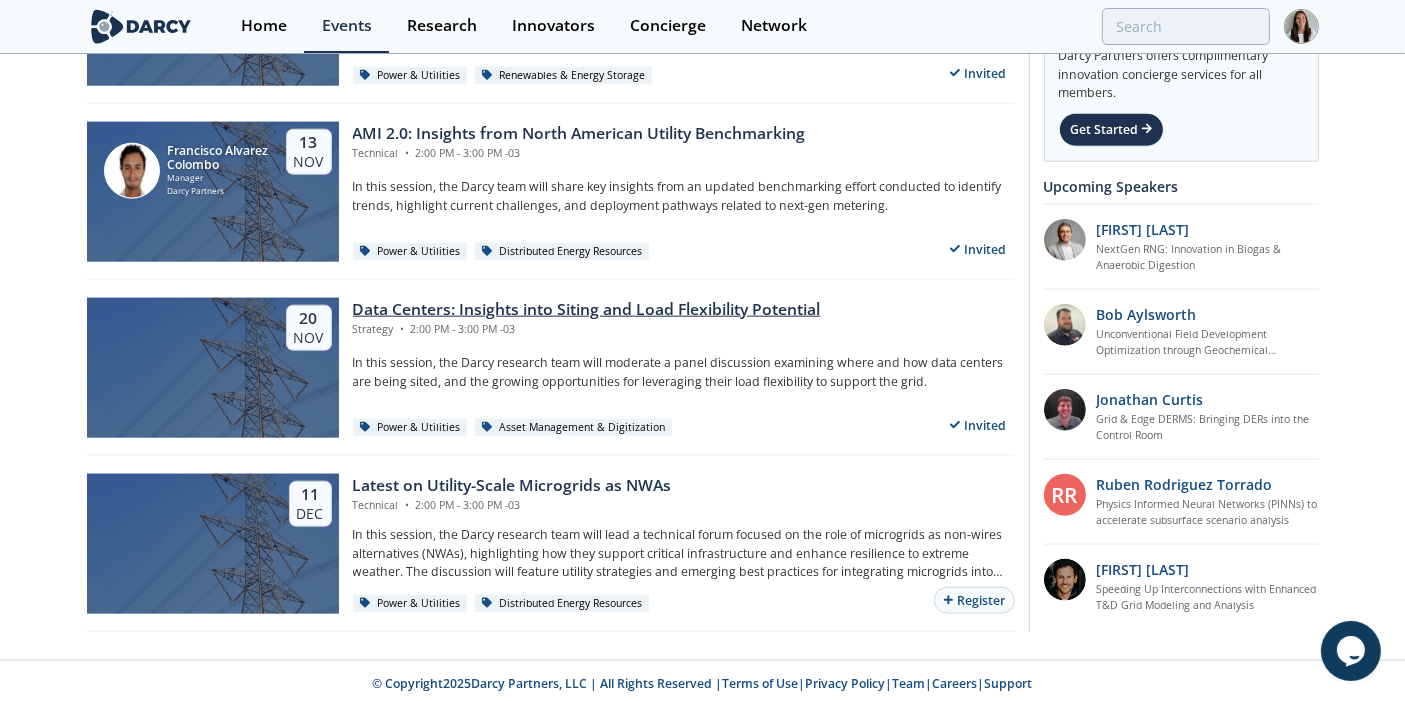 click on "Data Centers: Insights into Siting and Load Flexibility Potential
Strategy
•
[TIME] - [TIME] -03
In this session, the Darcy research team will moderate a panel discussion examining where and how data centers are being sited, and the growing opportunities for leveraging their load flexibility to support the grid.
Power & Utilities
Asset Management & Digitization
Invited" at bounding box center (677, 368) 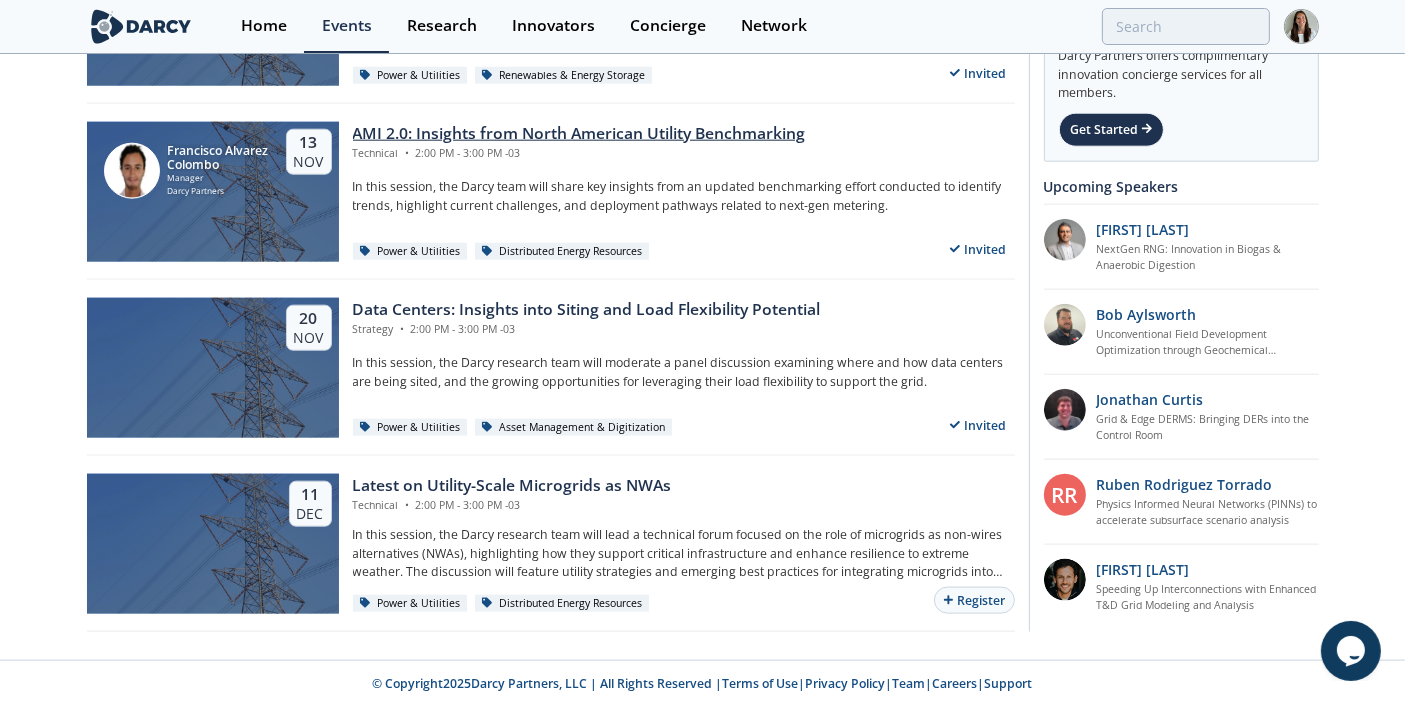 click on "AMI 2.0: Insights from North American Utility Benchmarking" at bounding box center [579, 134] 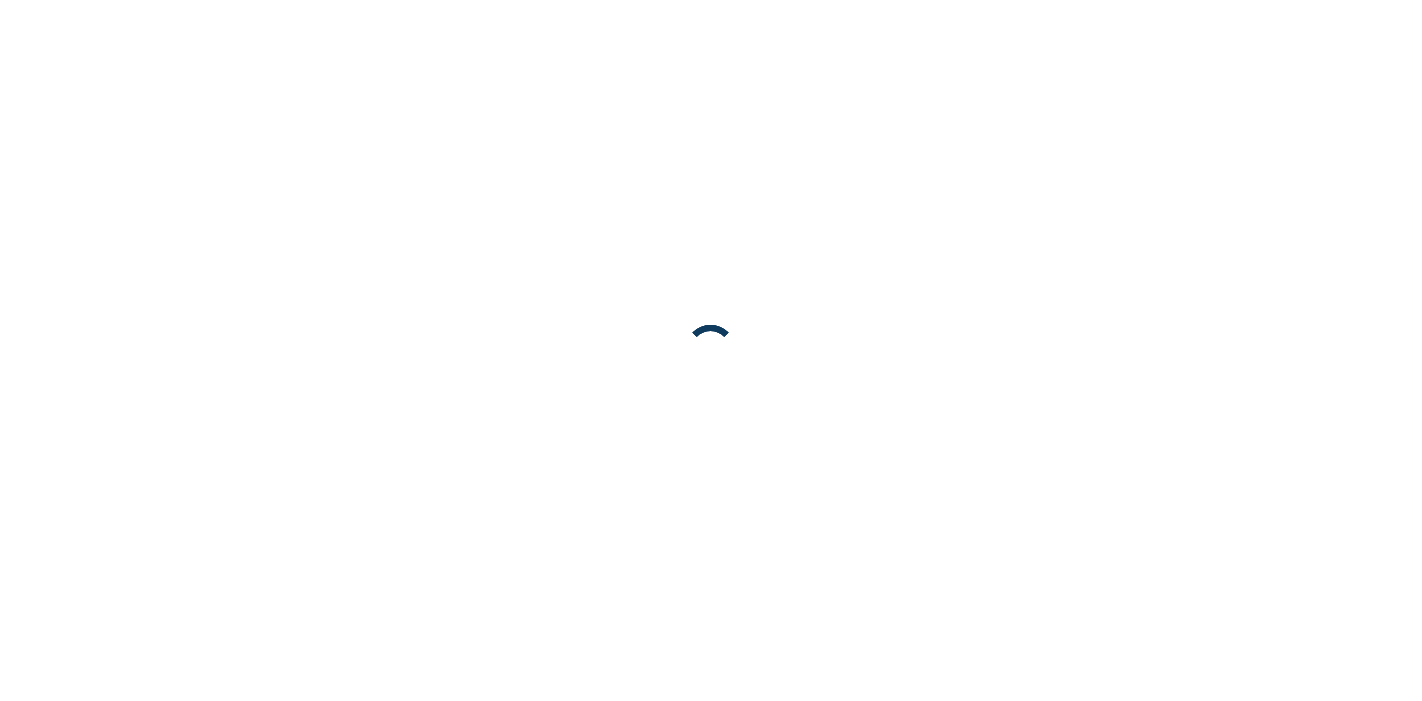 scroll, scrollTop: 0, scrollLeft: 0, axis: both 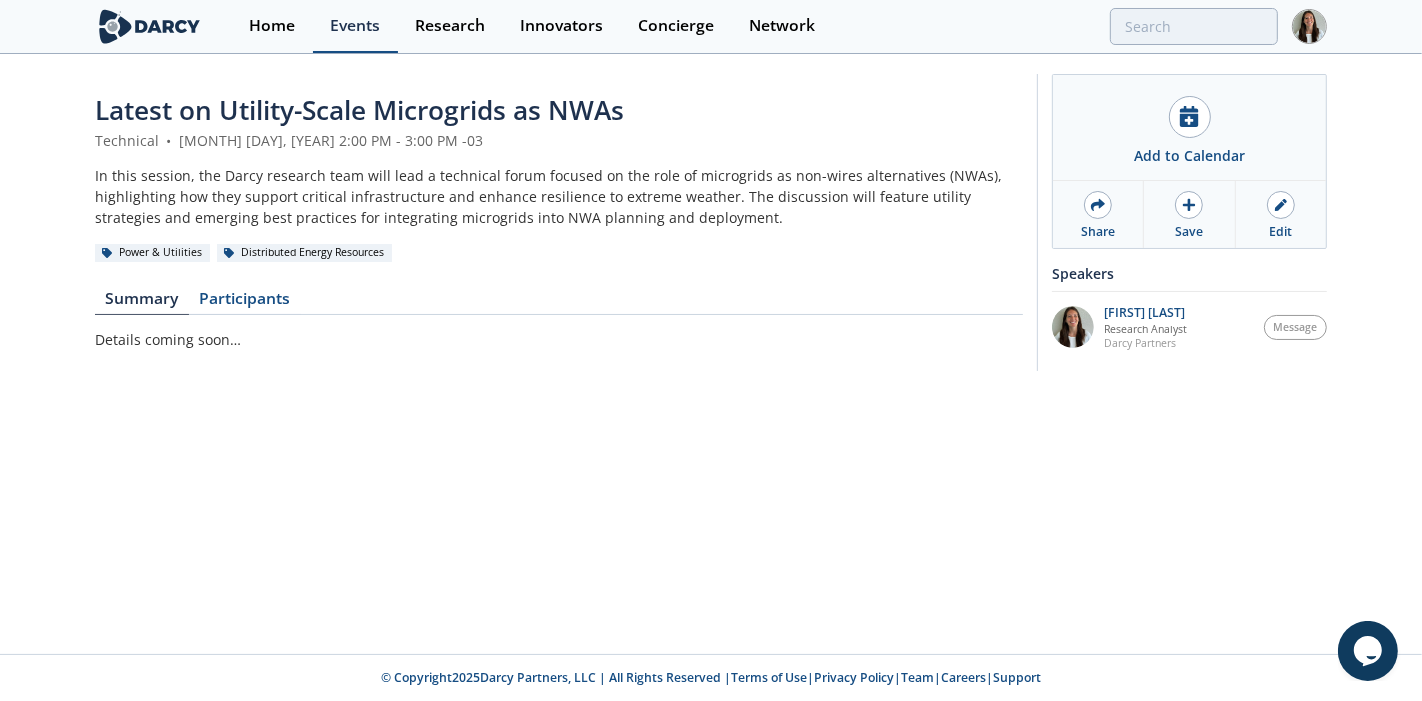 click on "Events" at bounding box center [355, 26] 